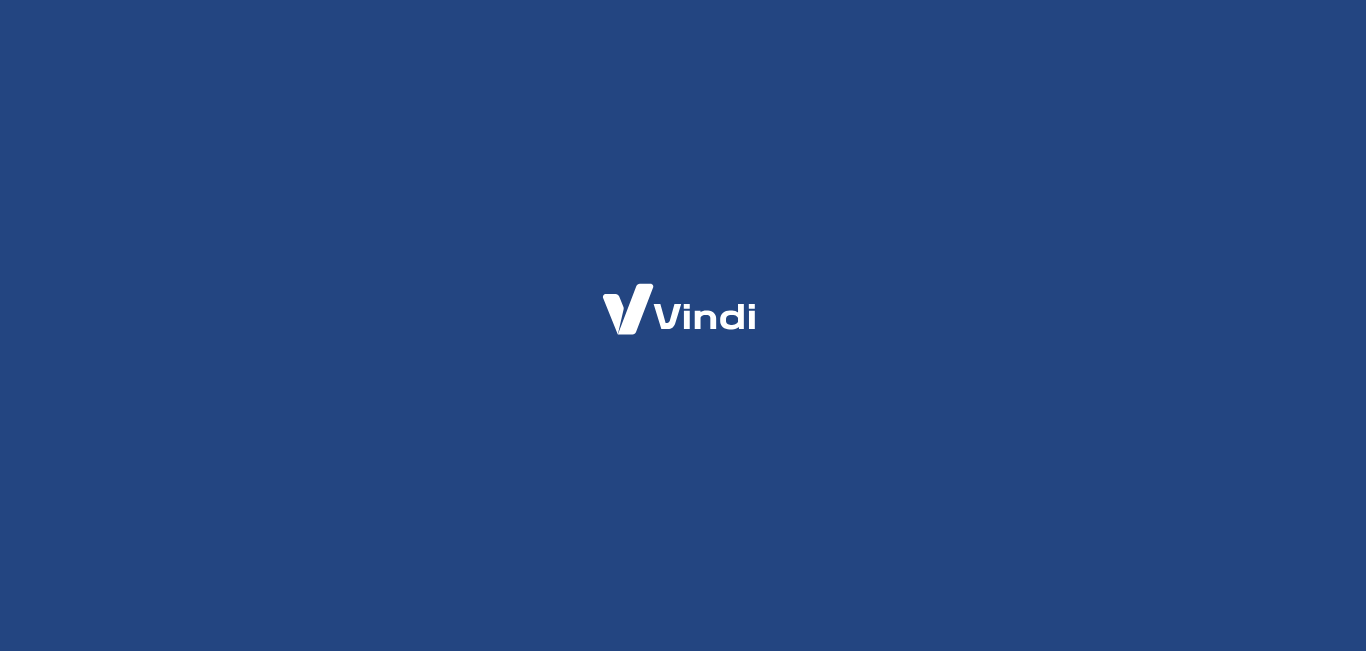 scroll, scrollTop: 0, scrollLeft: 0, axis: both 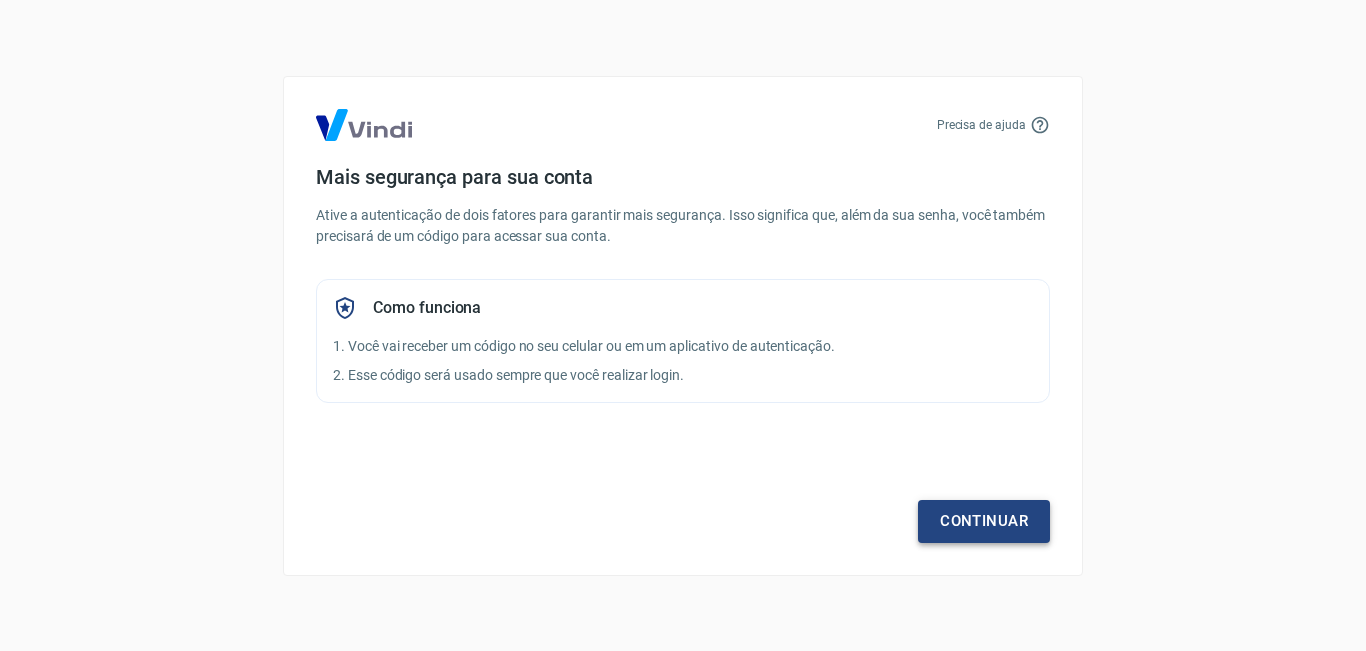 click on "Continuar" at bounding box center [984, 521] 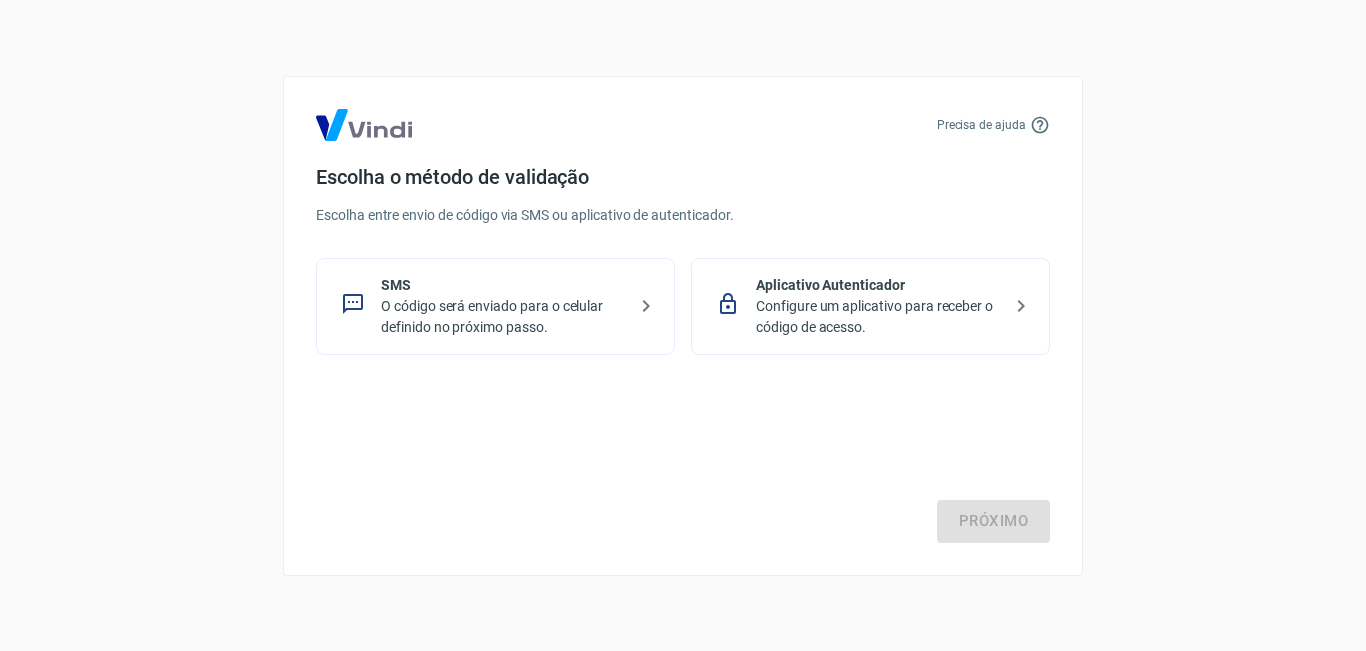 click on "Configure um aplicativo para receber o código de acesso." at bounding box center [878, 317] 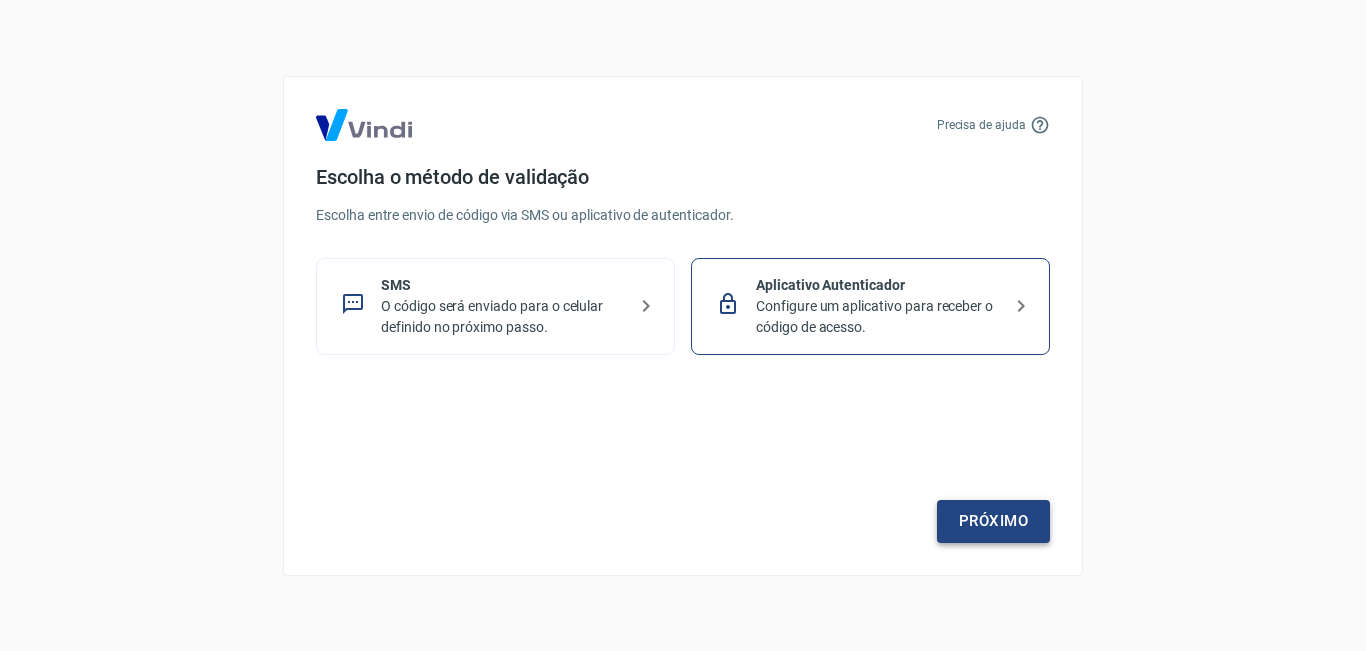 click on "Próximo" at bounding box center (993, 521) 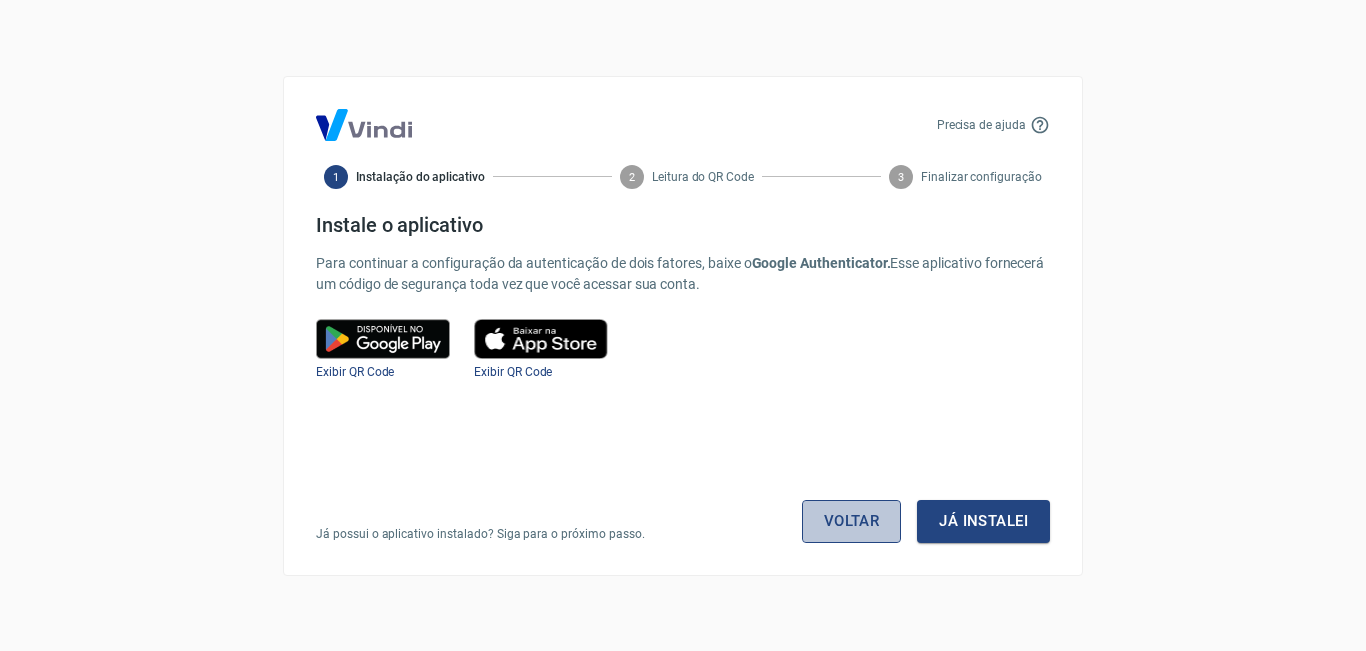 click on "Voltar" at bounding box center [852, 521] 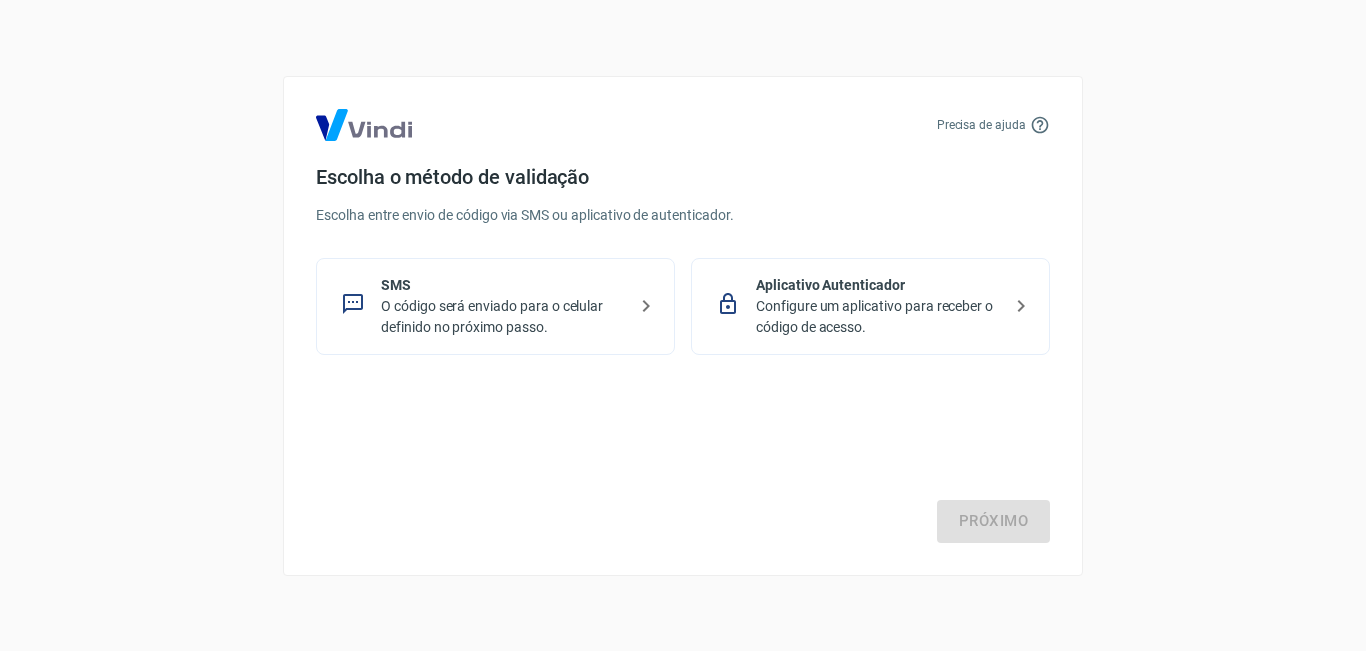 click on "SMS" at bounding box center [503, 285] 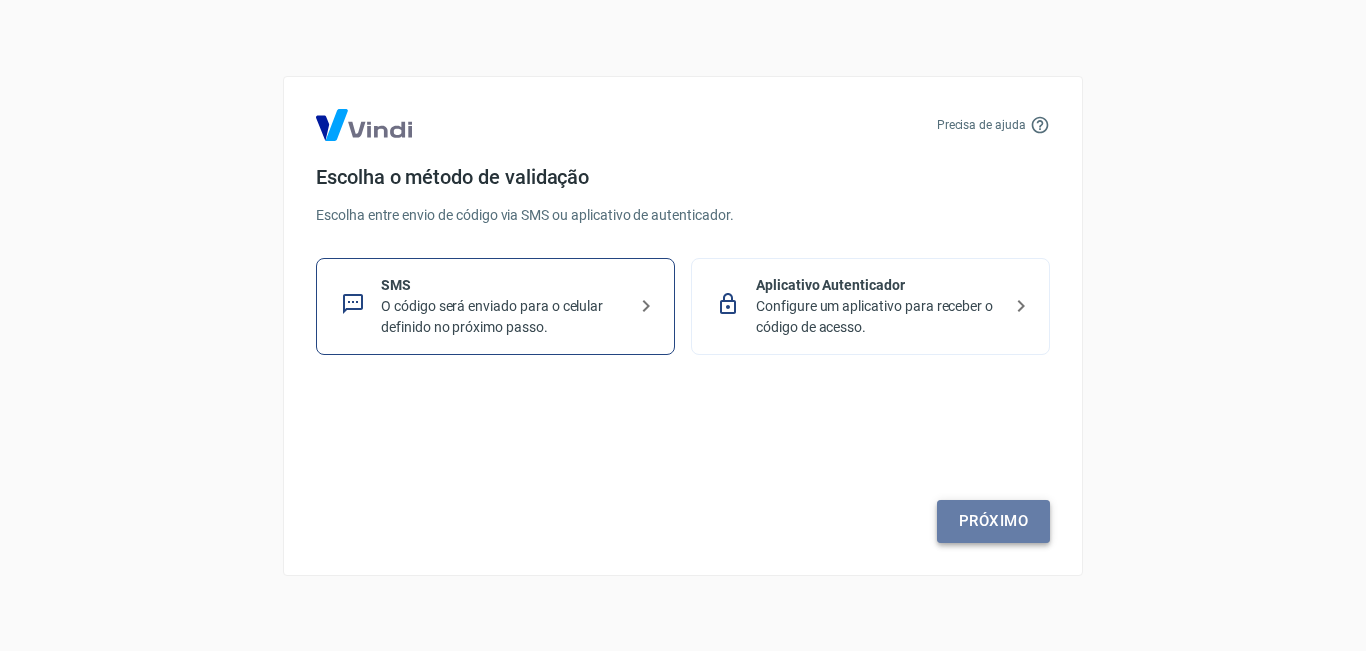 click on "Próximo" at bounding box center [993, 521] 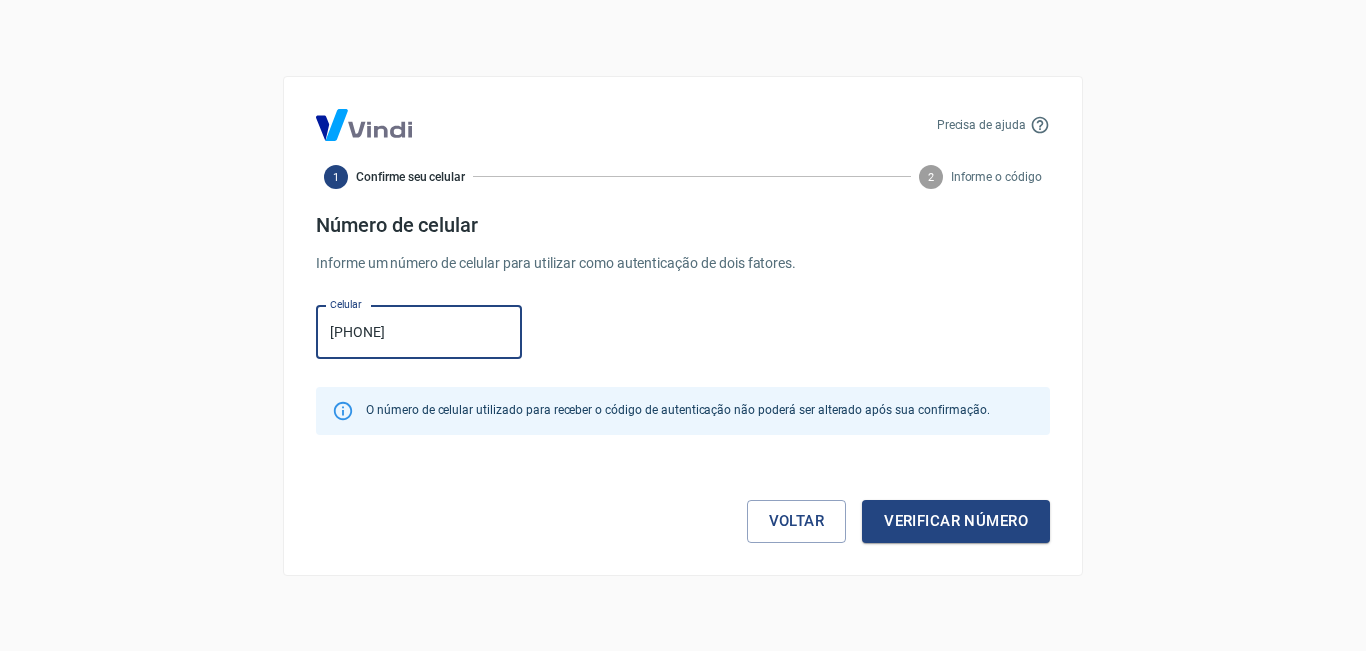 type on "[PHONE]" 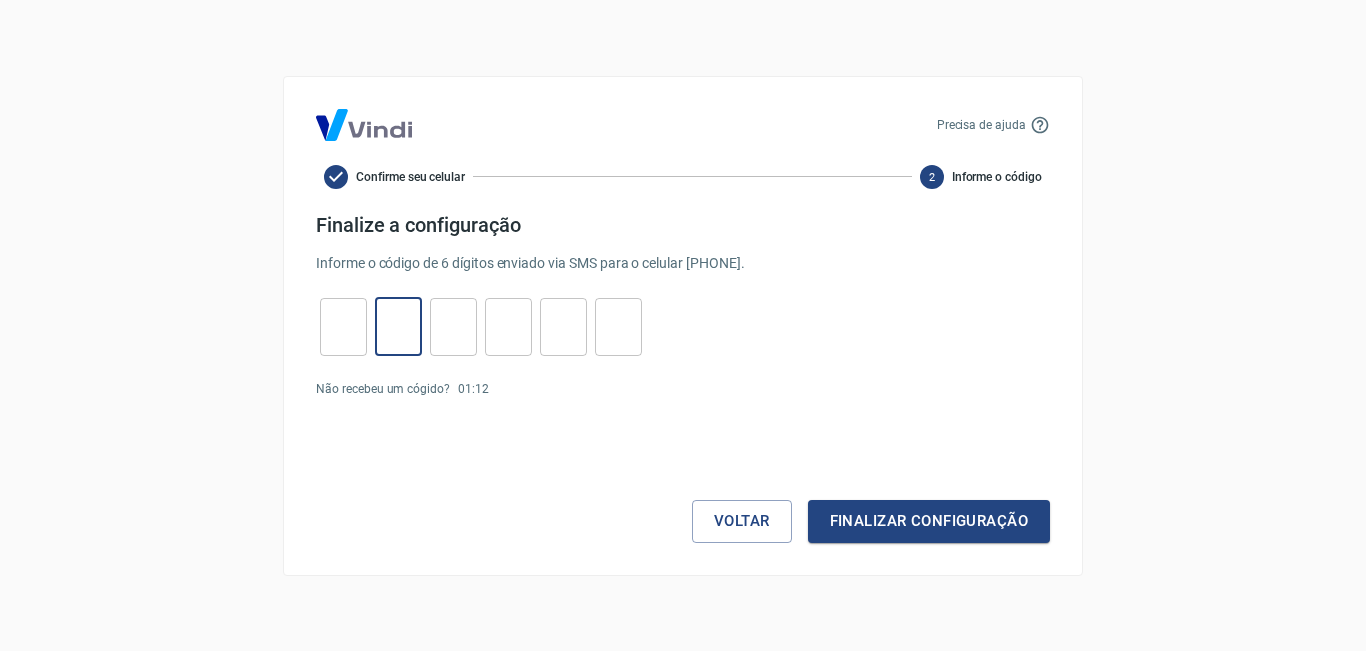 click at bounding box center (398, 326) 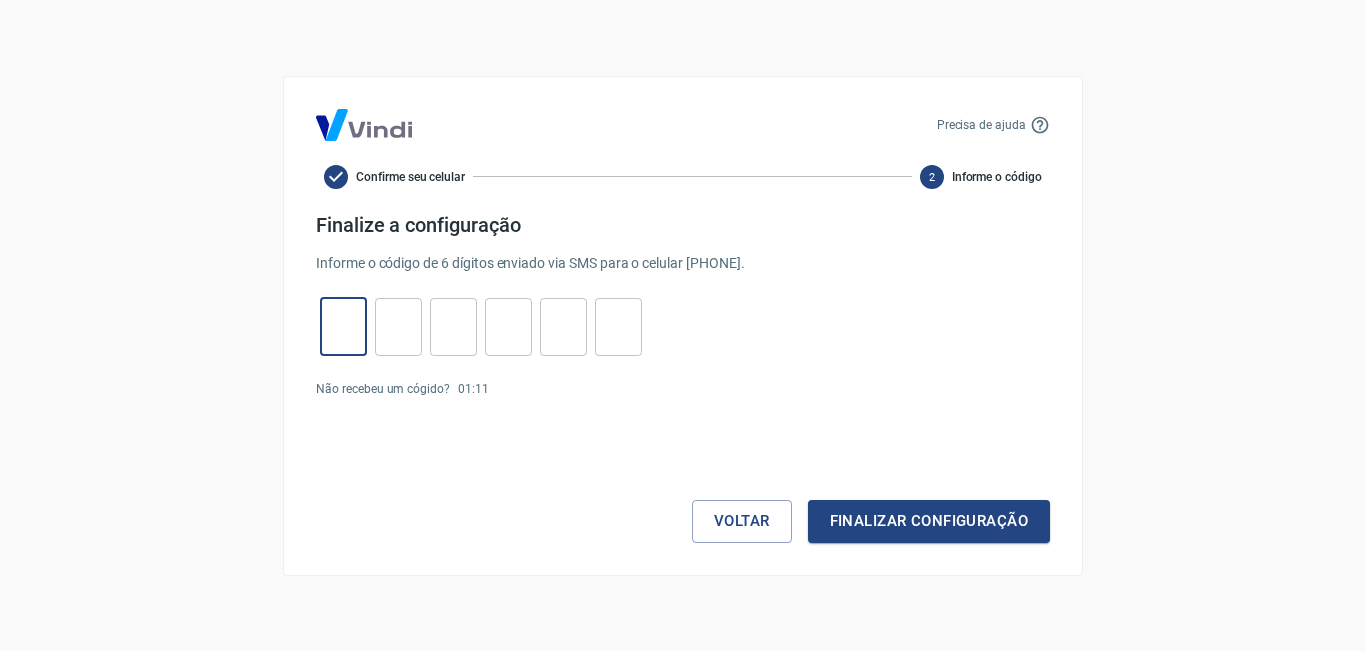 click at bounding box center [343, 326] 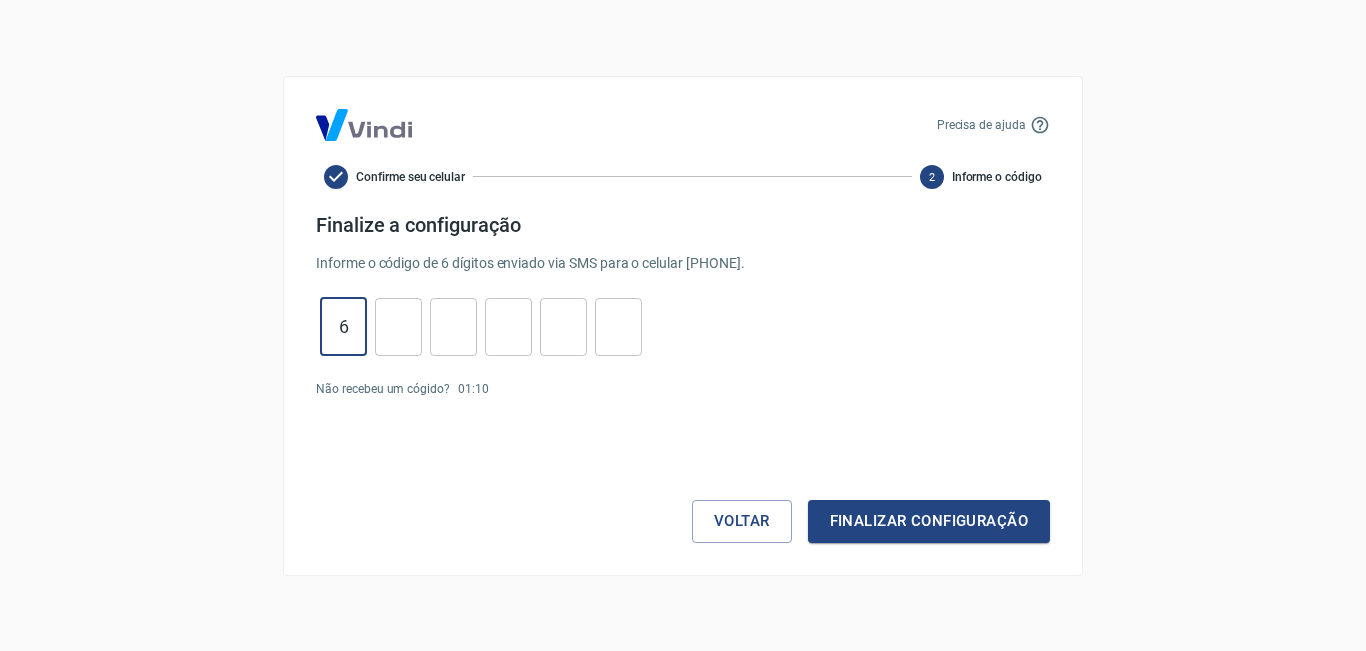 type on "6" 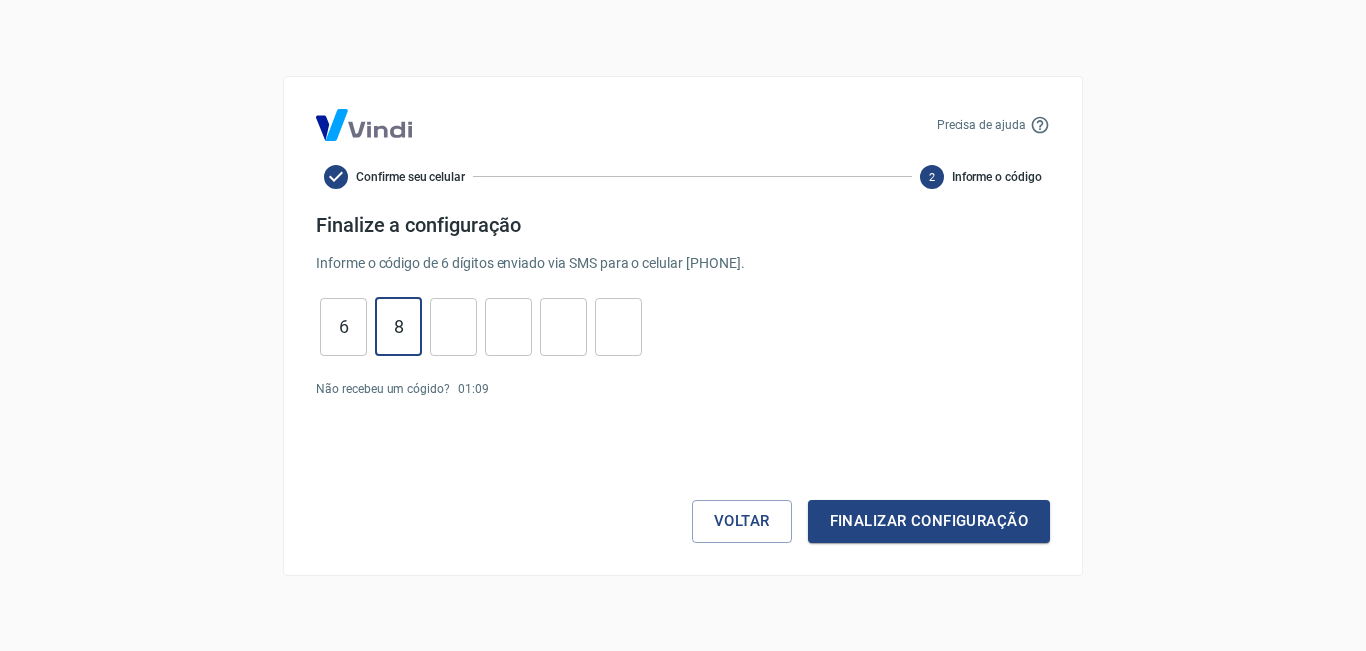 type on "8" 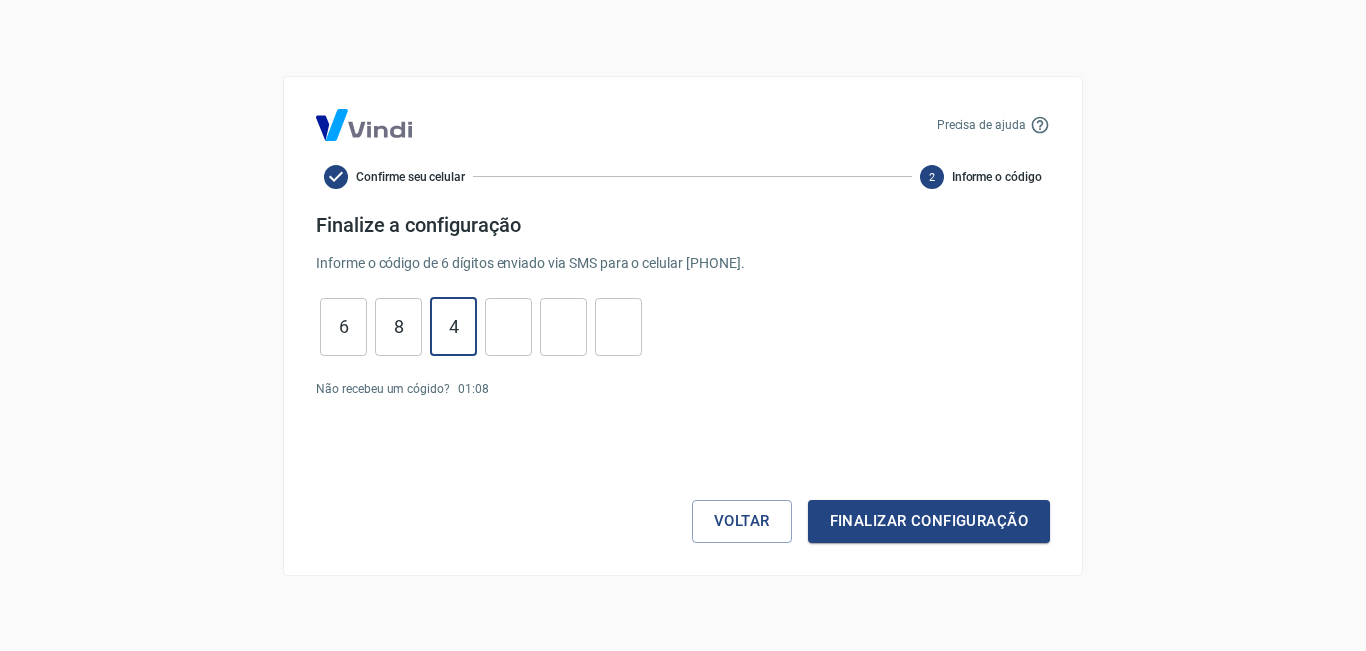 type on "4" 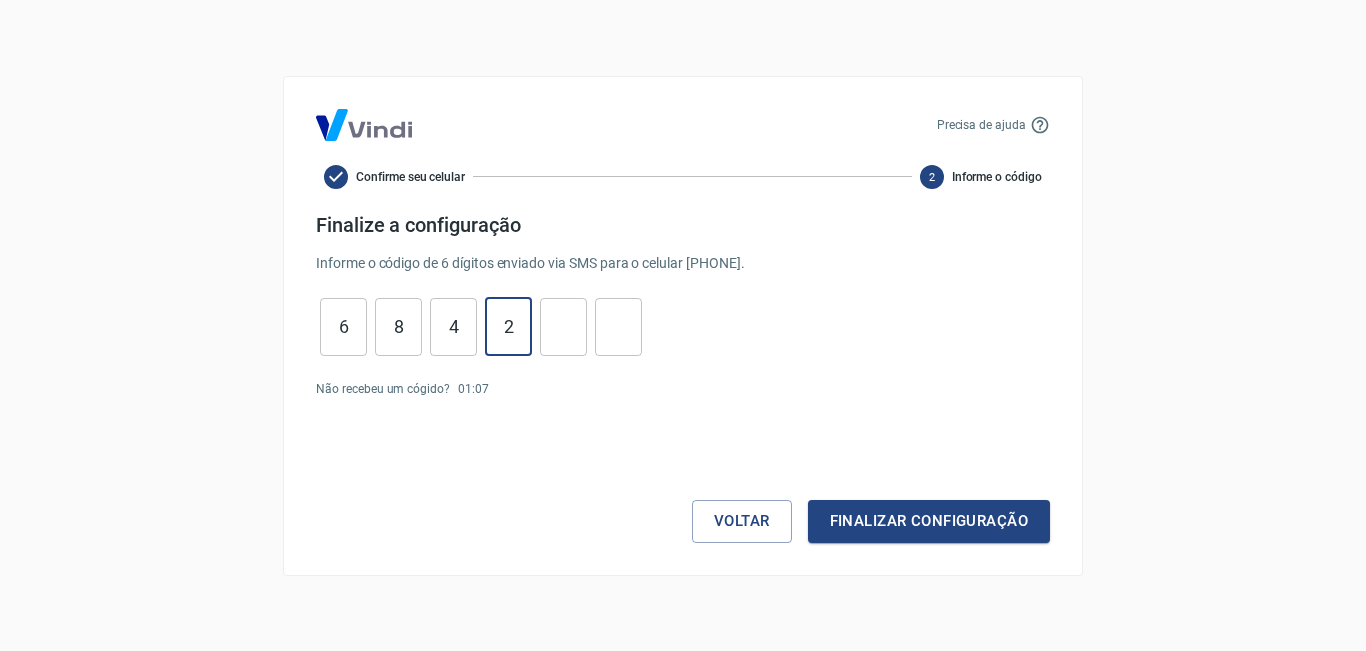 type on "2" 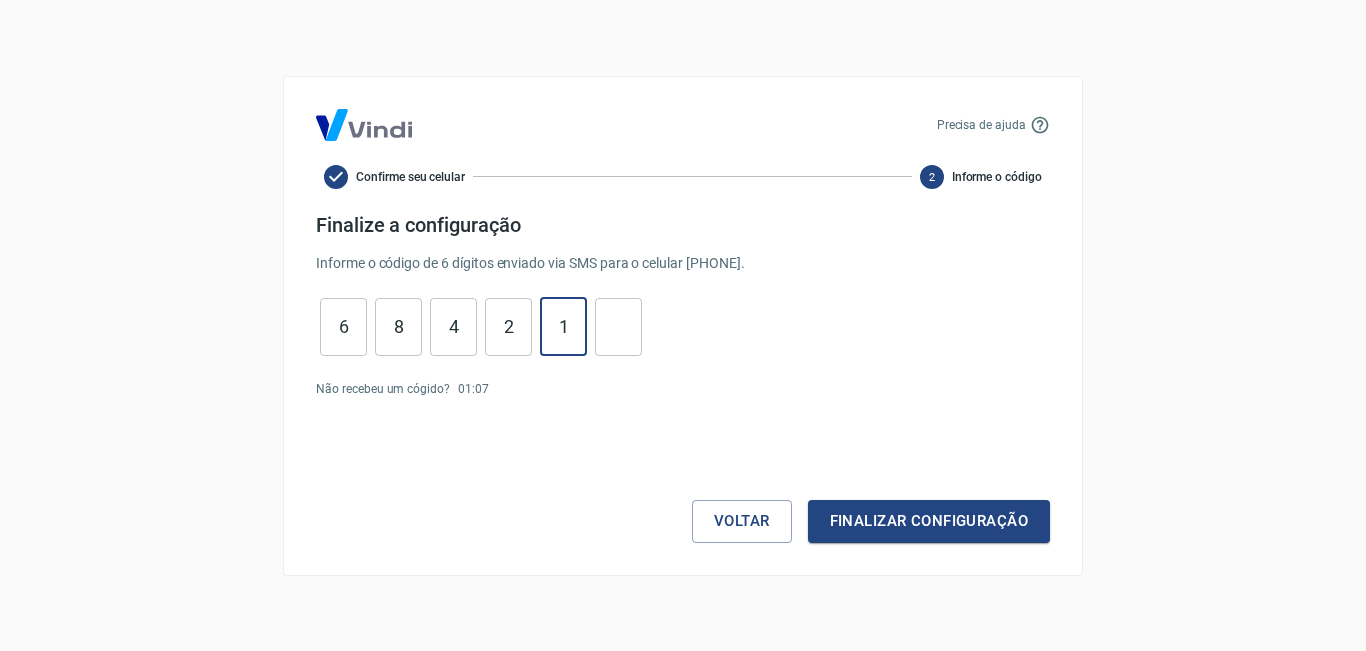 type on "1" 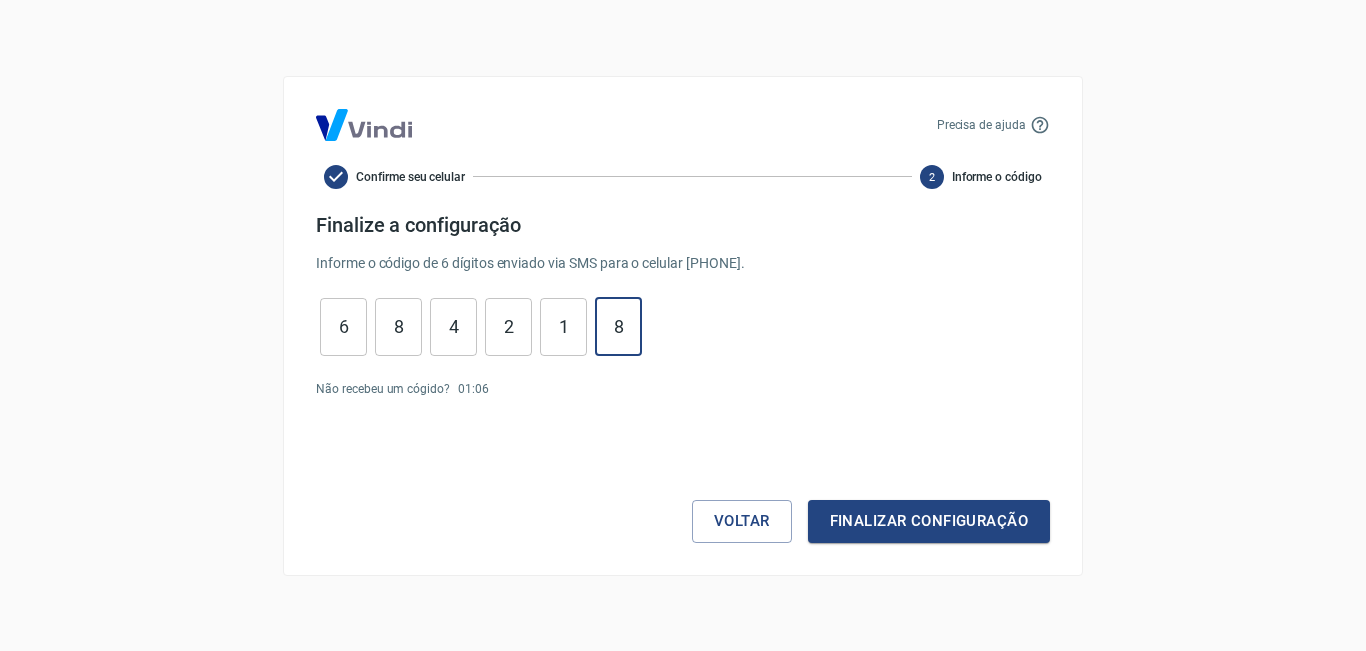 type on "8" 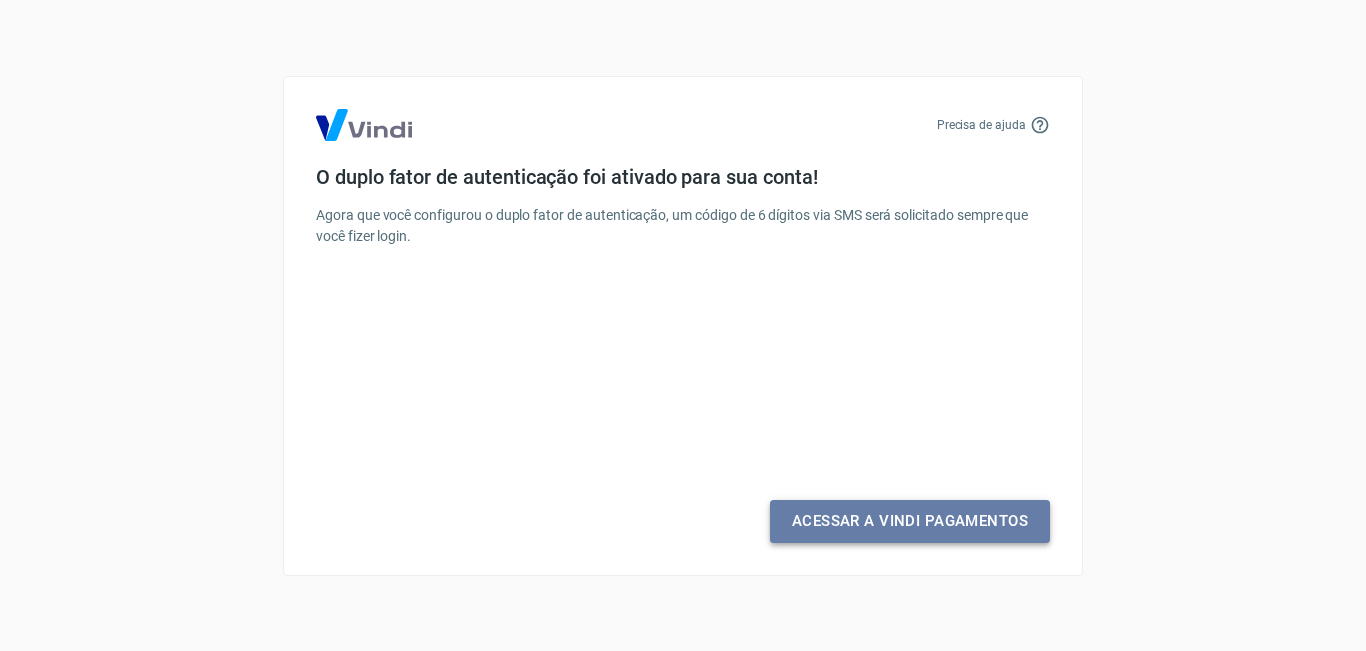 click on "Acessar a Vindi Pagamentos" at bounding box center [910, 521] 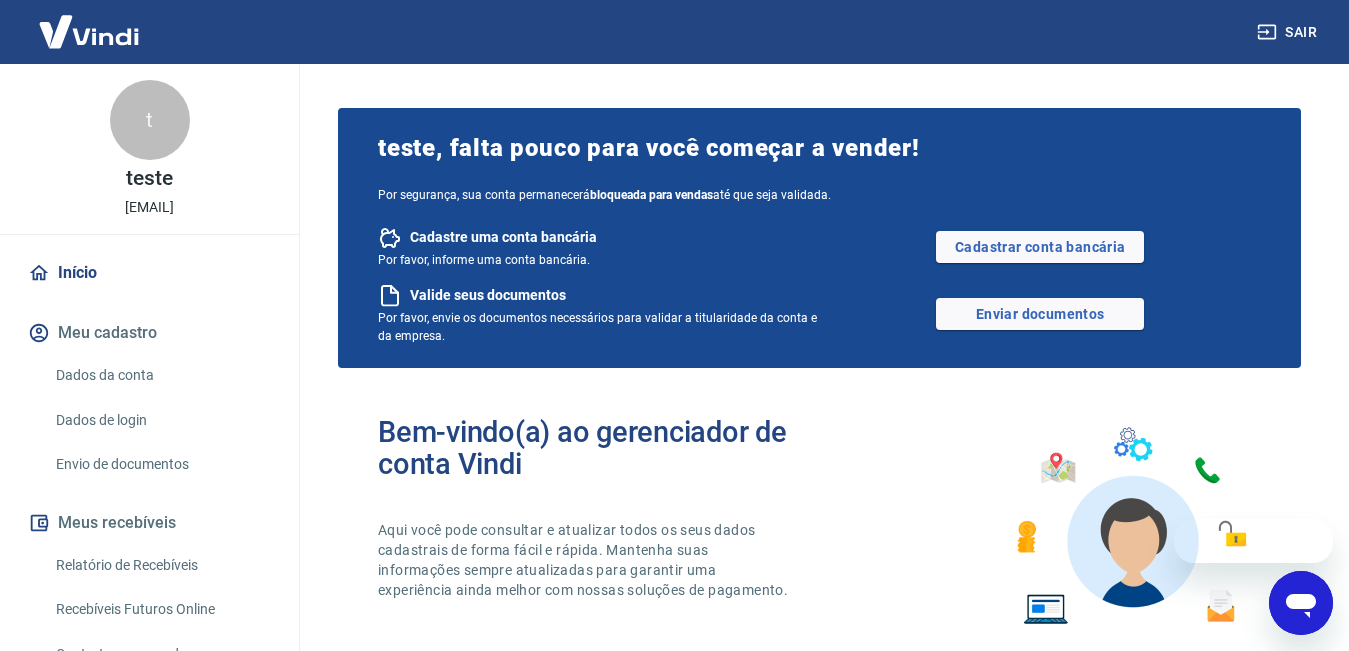 scroll, scrollTop: 0, scrollLeft: 0, axis: both 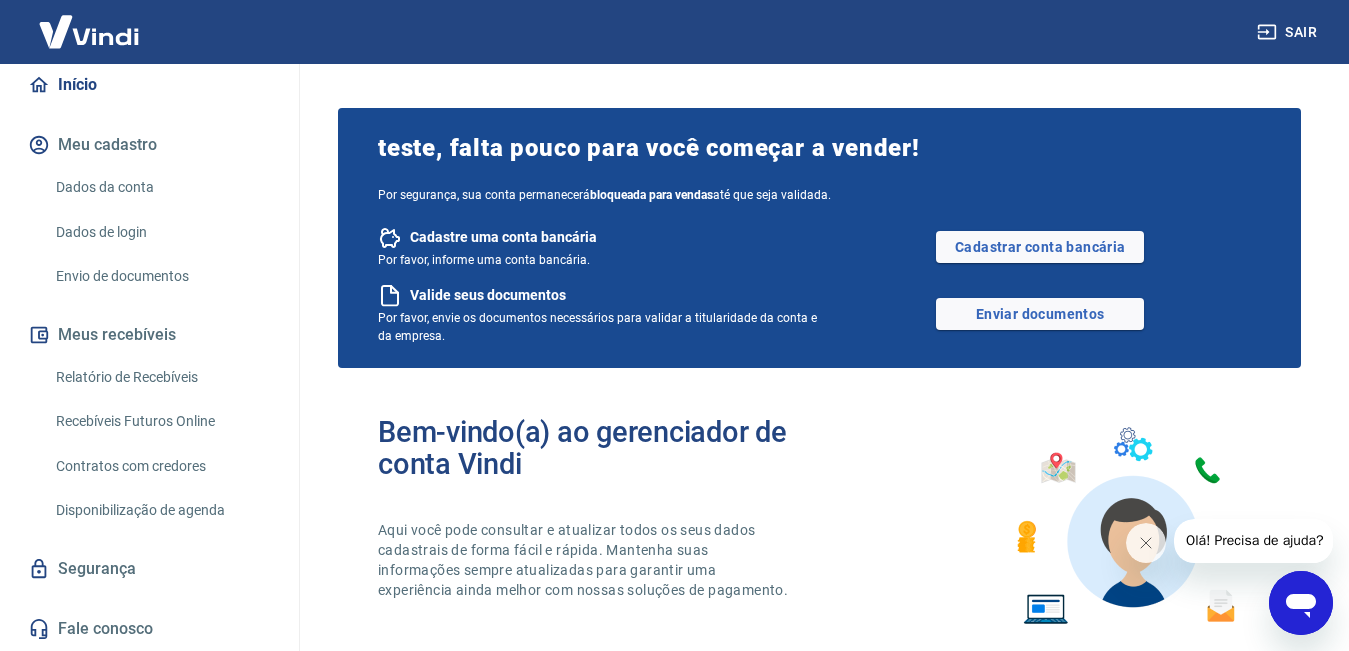 click on "Sair" at bounding box center [1289, 32] 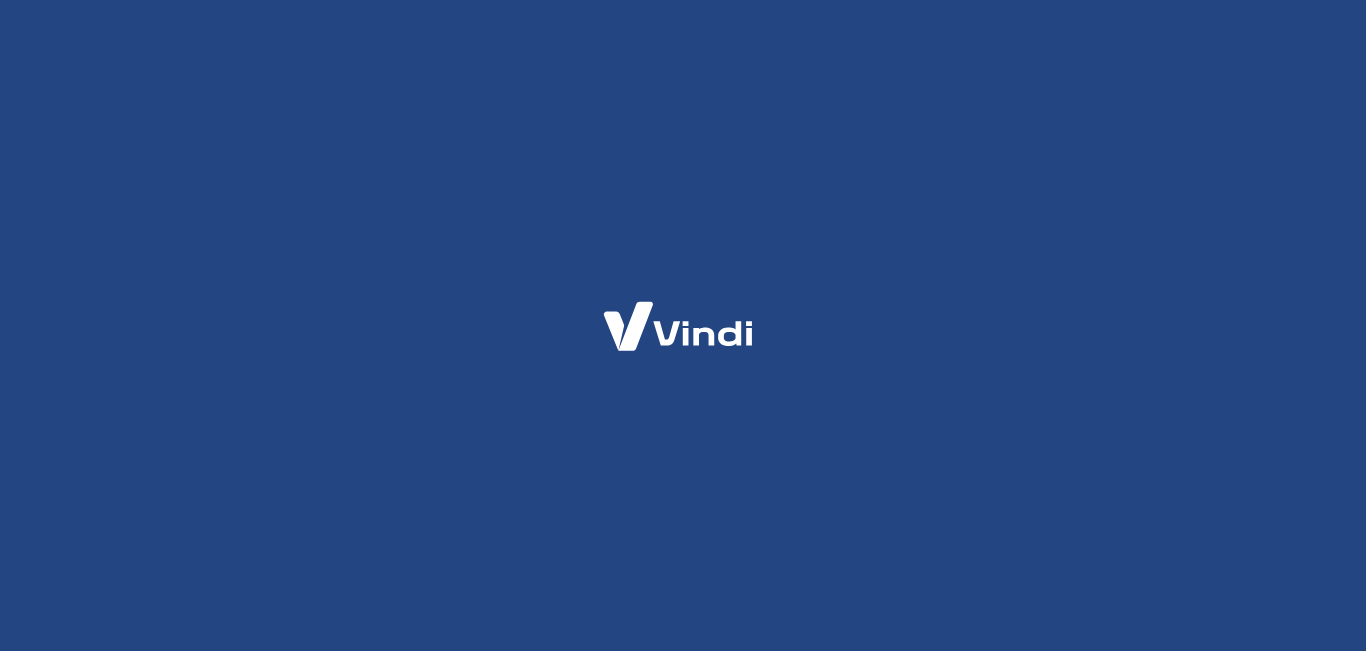 scroll, scrollTop: 0, scrollLeft: 0, axis: both 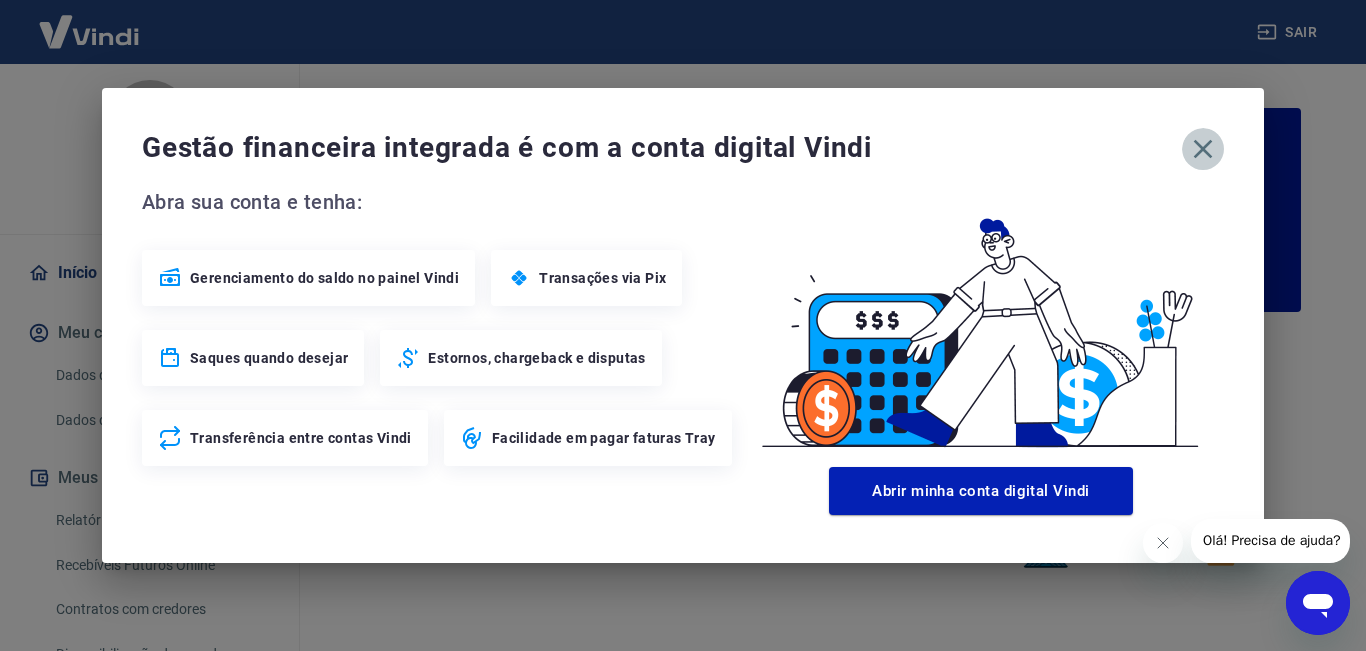 click 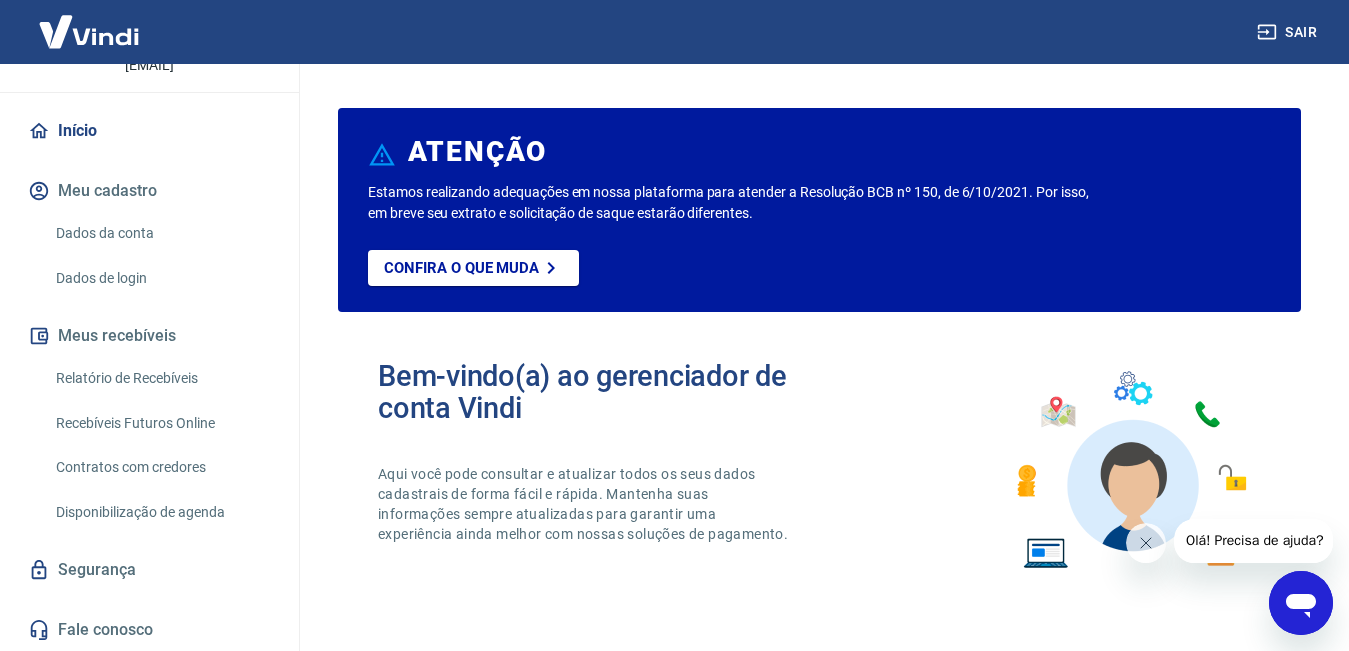 scroll, scrollTop: 143, scrollLeft: 0, axis: vertical 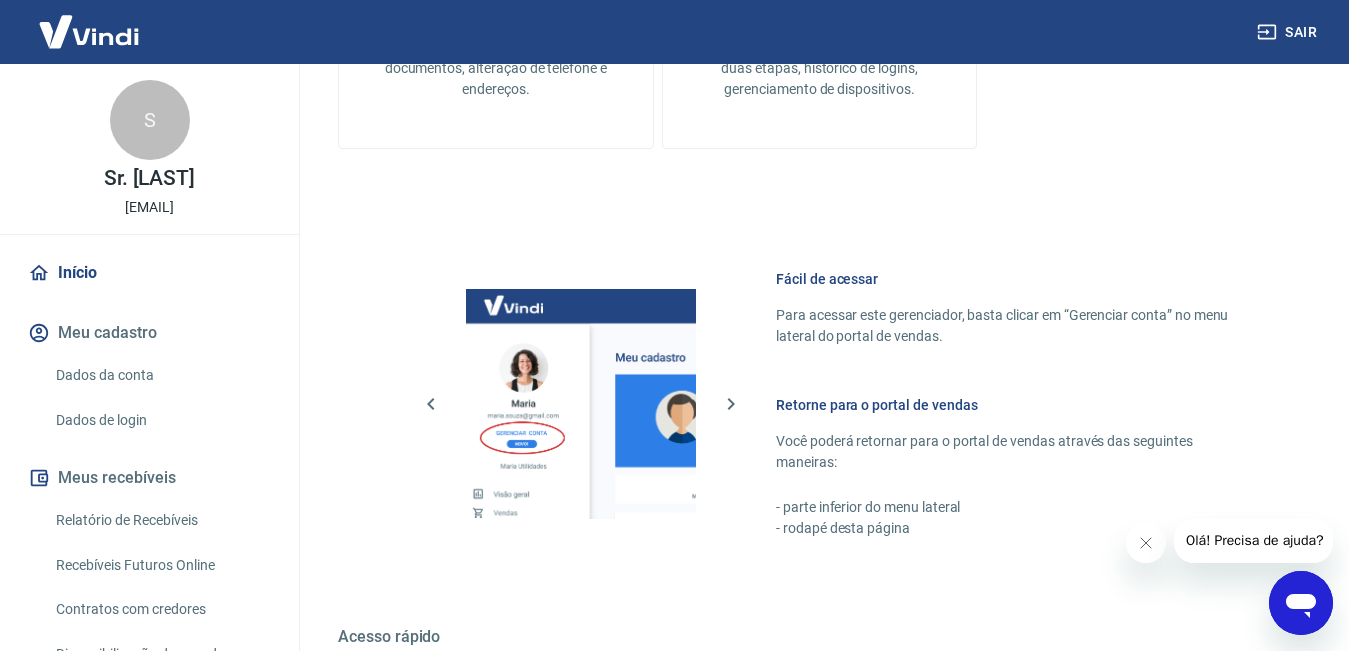 click at bounding box center [89, 31] 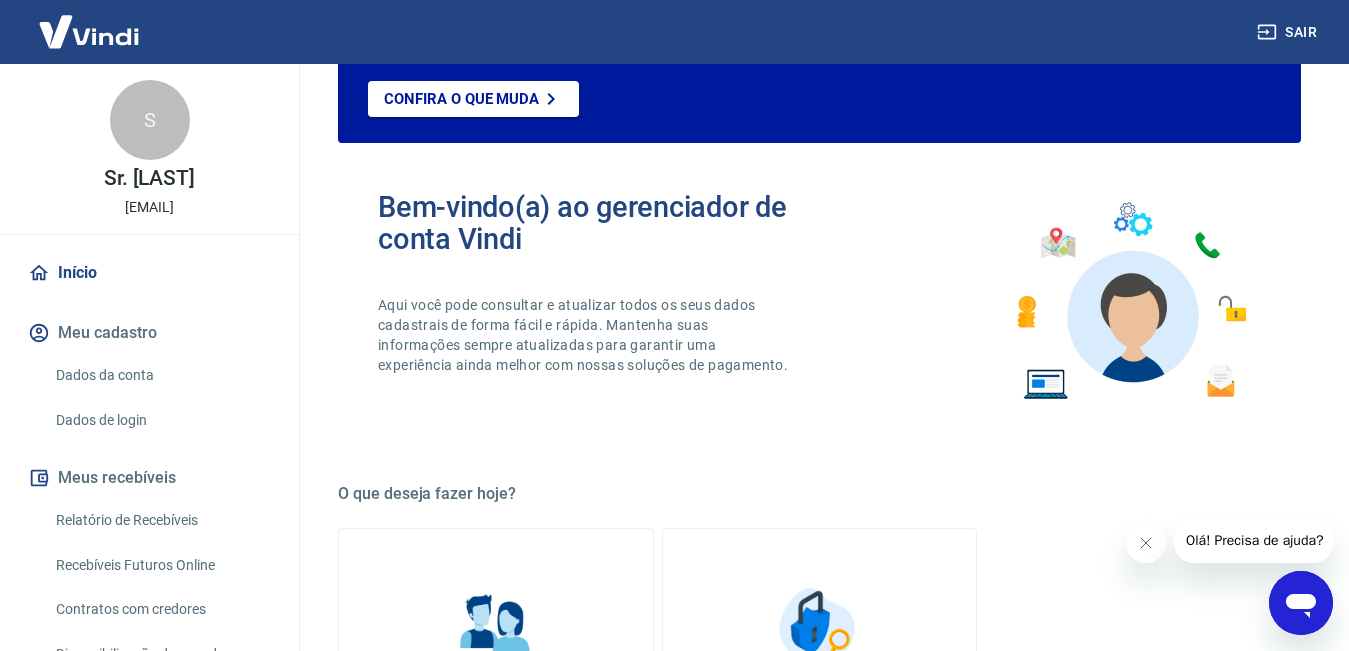 scroll, scrollTop: 0, scrollLeft: 0, axis: both 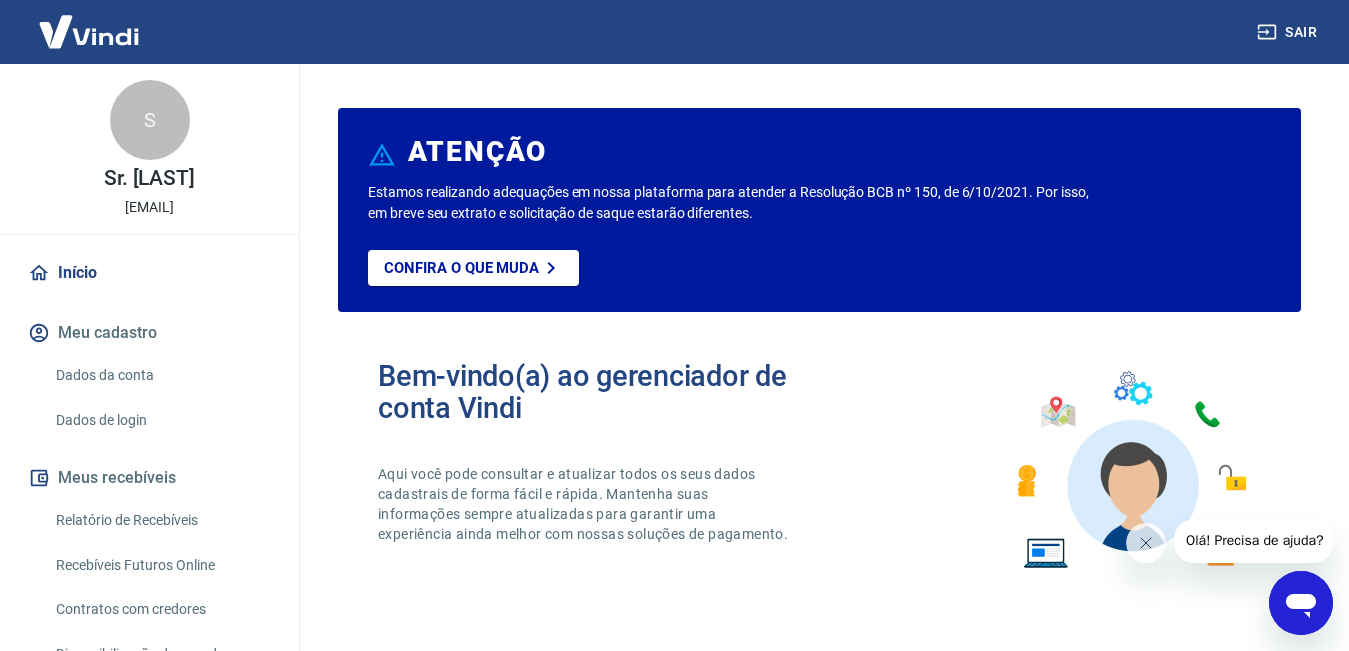 click at bounding box center [89, 31] 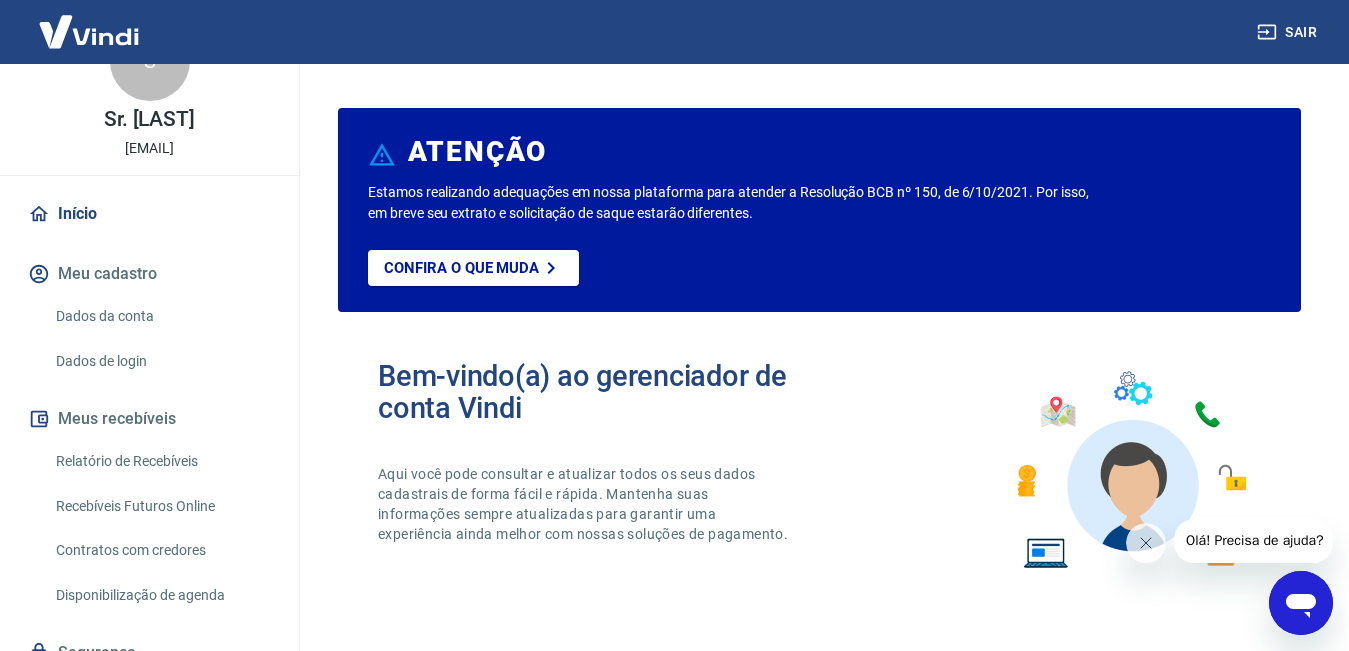 scroll, scrollTop: 143, scrollLeft: 0, axis: vertical 